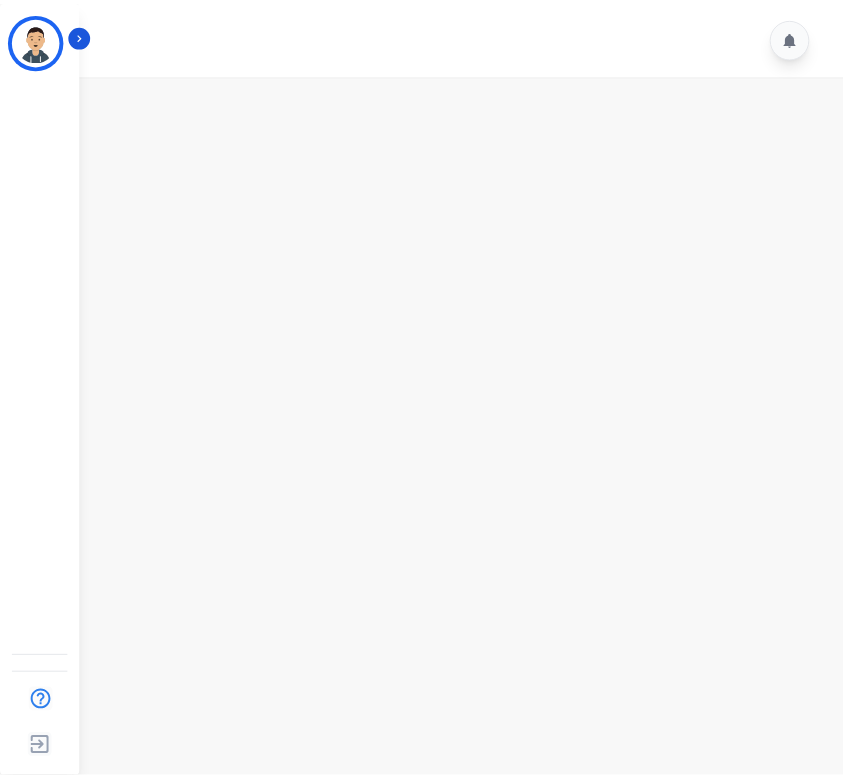 scroll, scrollTop: 0, scrollLeft: 0, axis: both 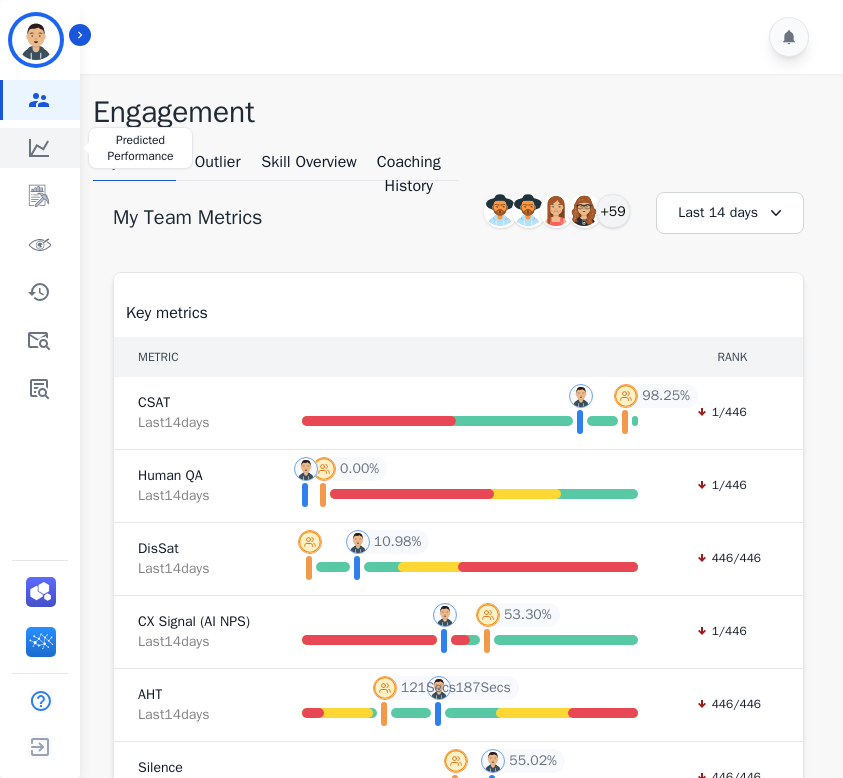 click at bounding box center (41, 148) 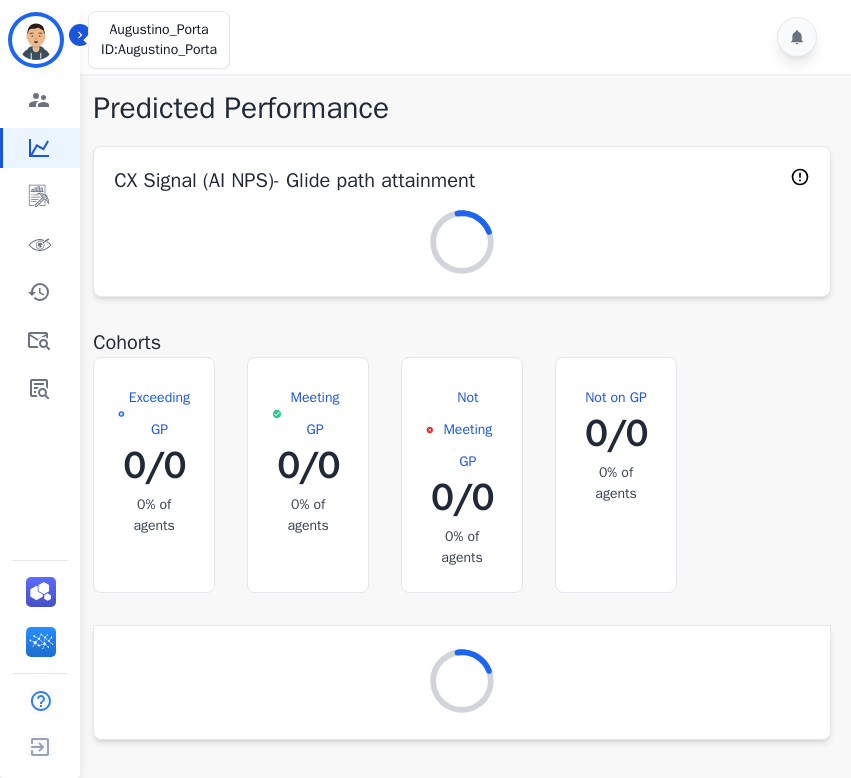 click at bounding box center [36, 40] 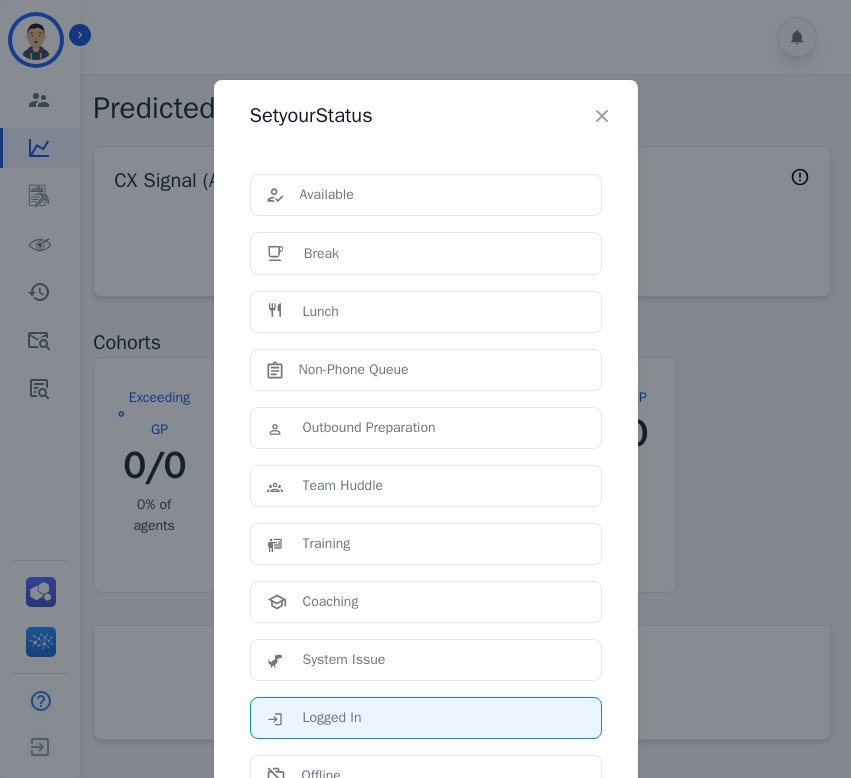 click on "Set  your  Status     Available     Break     Lunch     Non-Phone Queue     Outbound Preparation     Team Huddle     Training     Coaching     System Issue     Logged In     Offline" at bounding box center [425, 389] 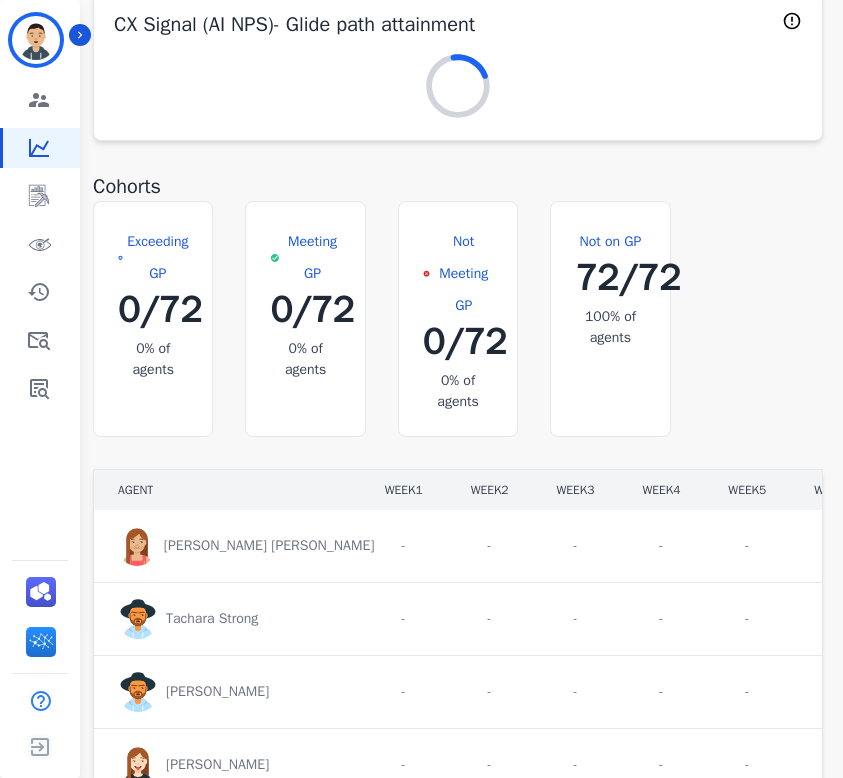 scroll, scrollTop: 278, scrollLeft: 0, axis: vertical 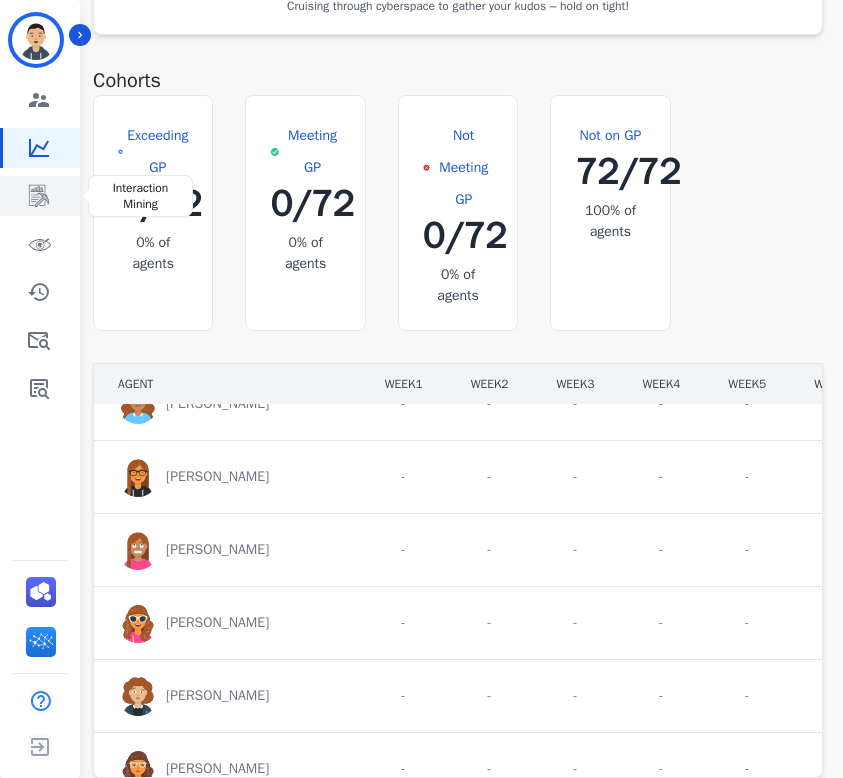 click 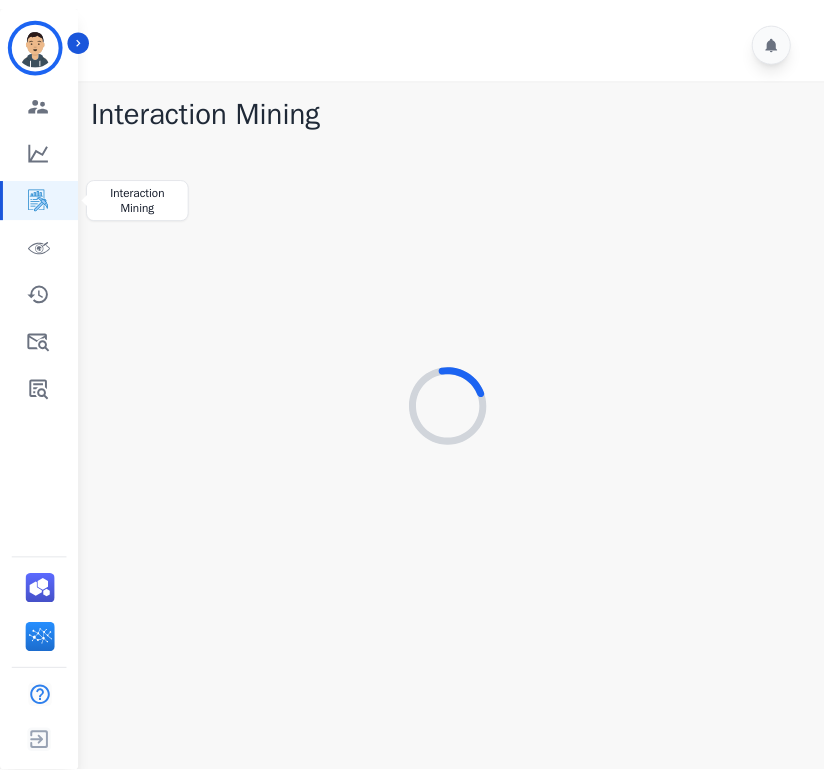 scroll, scrollTop: 0, scrollLeft: 0, axis: both 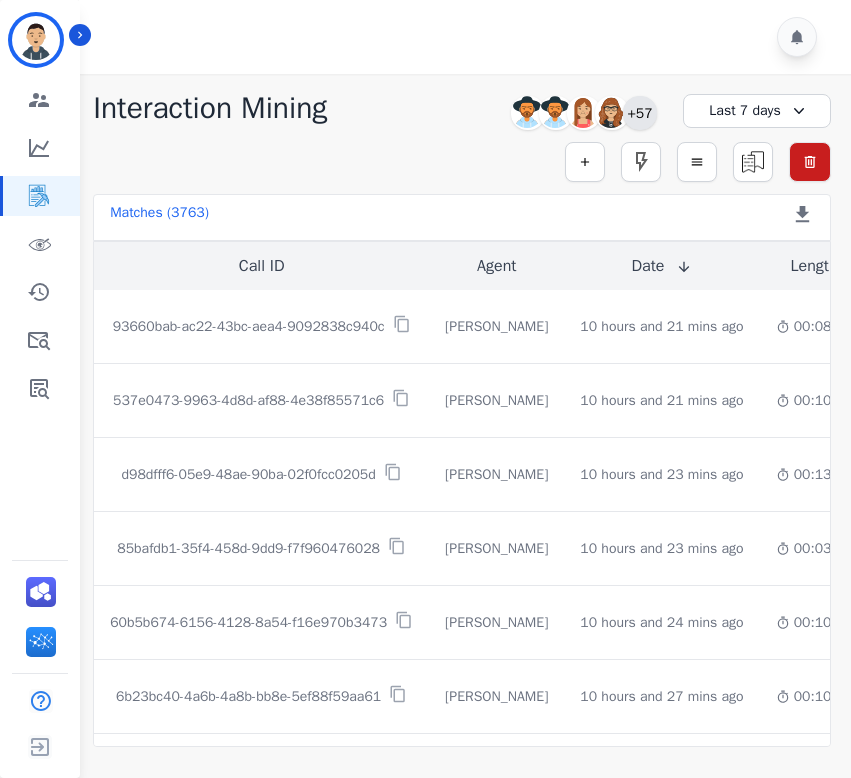 click on "+57" at bounding box center [640, 113] 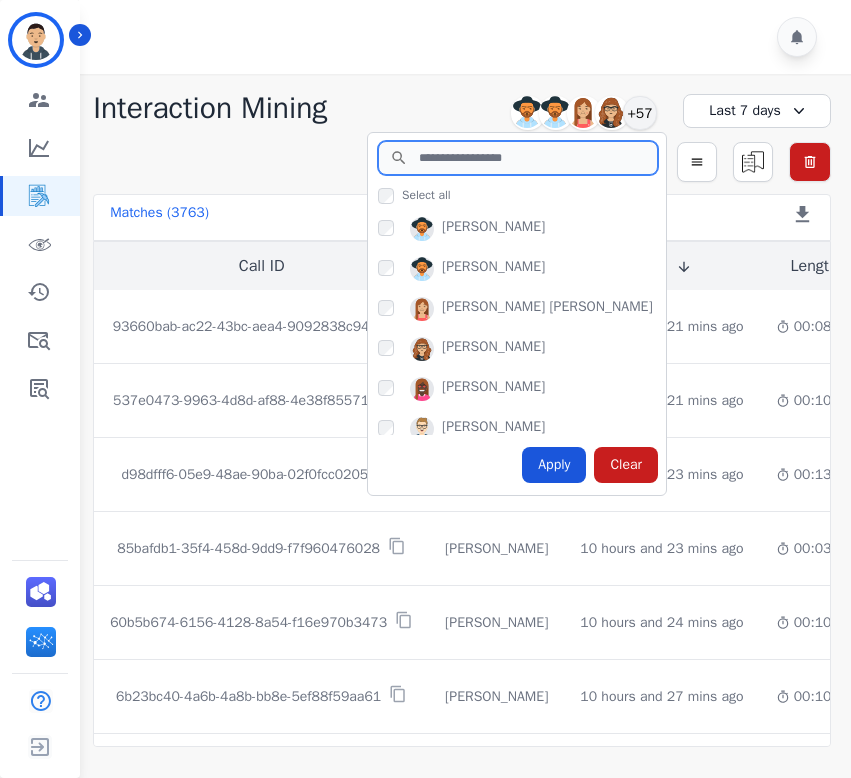click at bounding box center [518, 158] 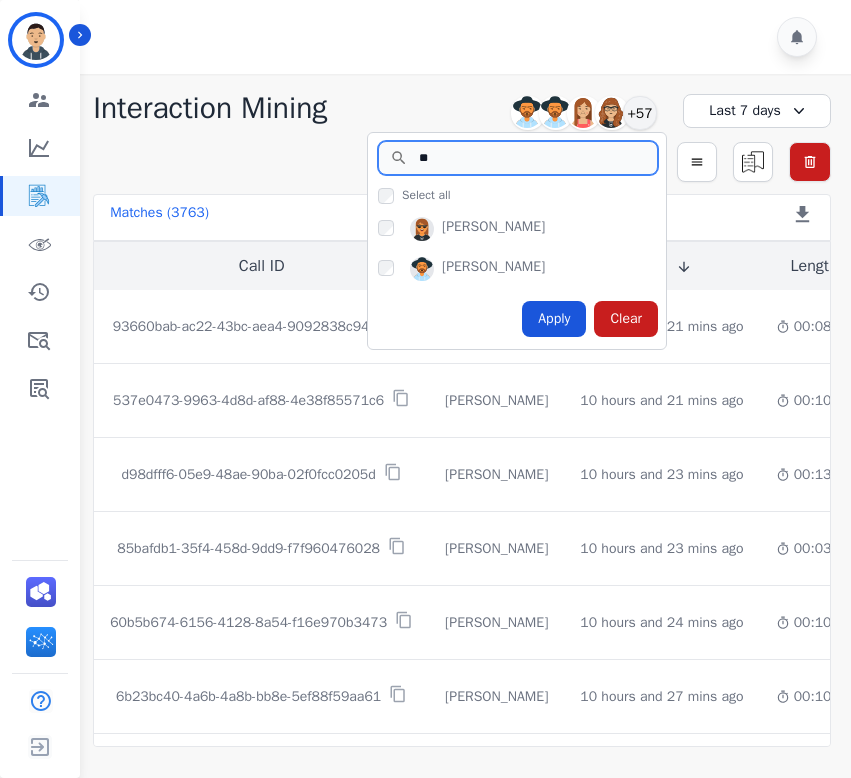 click on "**" at bounding box center (518, 158) 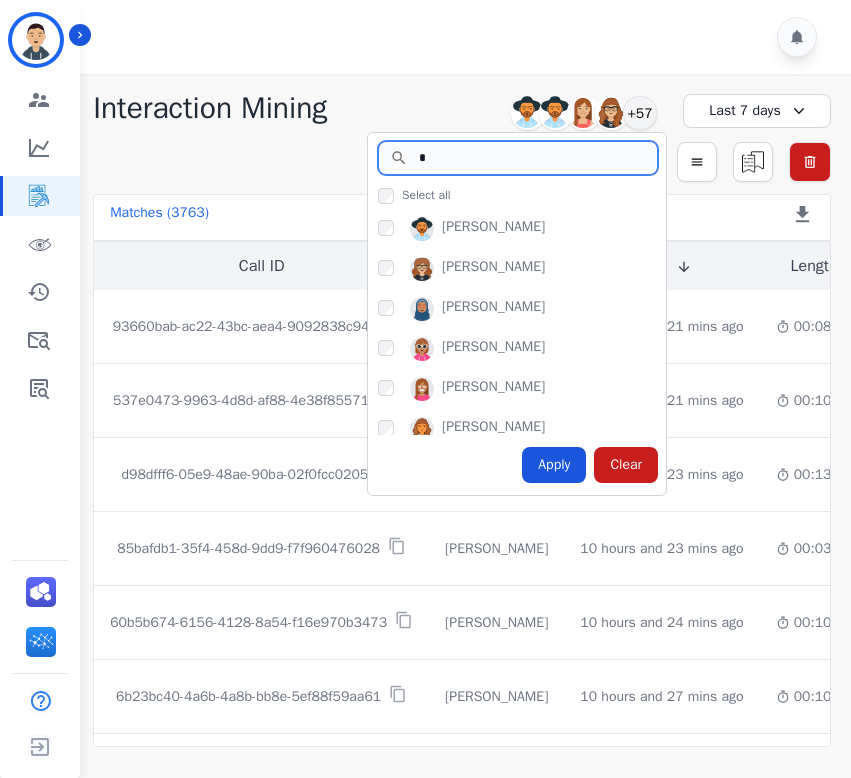 type 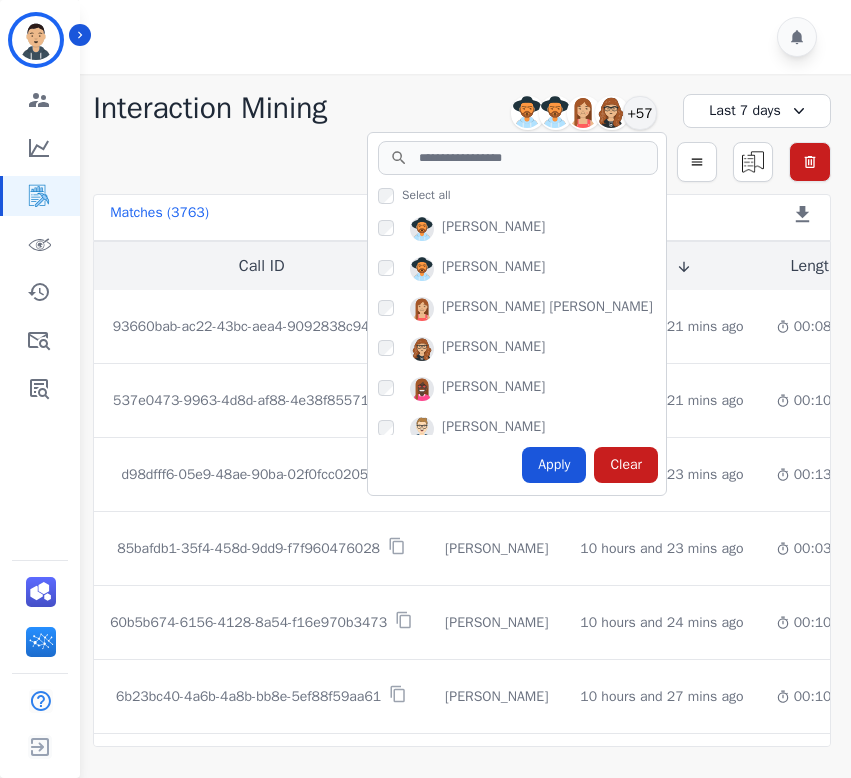 click on "Interaction Mining         [PERSON_NAME]         [PERSON_NAME]         [PERSON_NAME] [PERSON_NAME] [PERSON_NAME]       +57           Select all         [PERSON_NAME]       [PERSON_NAME]       [PERSON_NAME] [PERSON_NAME] [PERSON_NAME]       [PERSON_NAME]       [PERSON_NAME]       [PERSON_NAME]       [PERSON_NAME]       [PERSON_NAME]       [PERSON_NAME]       [PERSON_NAME]       [PERSON_NAME]       [PERSON_NAME]       [PERSON_NAME]       [PERSON_NAME]       [PERSON_NAME]       [PERSON_NAME]       [PERSON_NAME]       [PERSON_NAME]       [PERSON_NAME]       [PERSON_NAME]       [PERSON_NAME]       [PERSON_NAME]       [PERSON_NAME]       [PERSON_NAME]       [PERSON_NAME]       [PERSON_NAME]       [PERSON_NAME]       [PERSON_NAME]       [PERSON_NAME]       [PERSON_NAME]       [PERSON_NAME]       [PERSON_NAME]       [PERSON_NAME]       [PERSON_NAME]       [PERSON_NAME]       [PERSON_NAME]       [PERSON_NAME]       [PERSON_NAME]       [PERSON_NAME]" 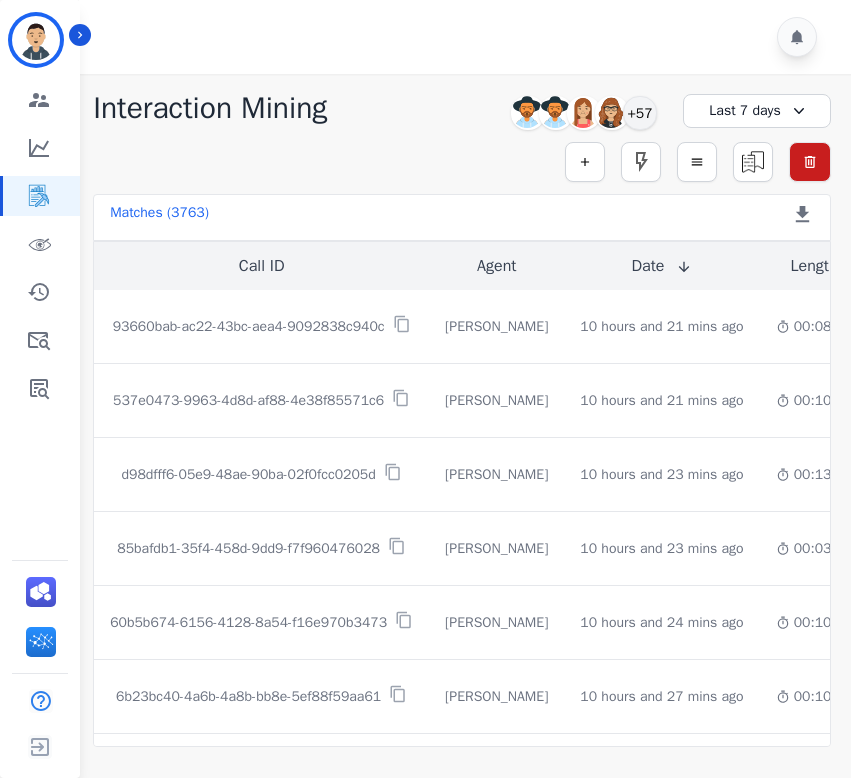 click on "Last 7 days" at bounding box center (757, 111) 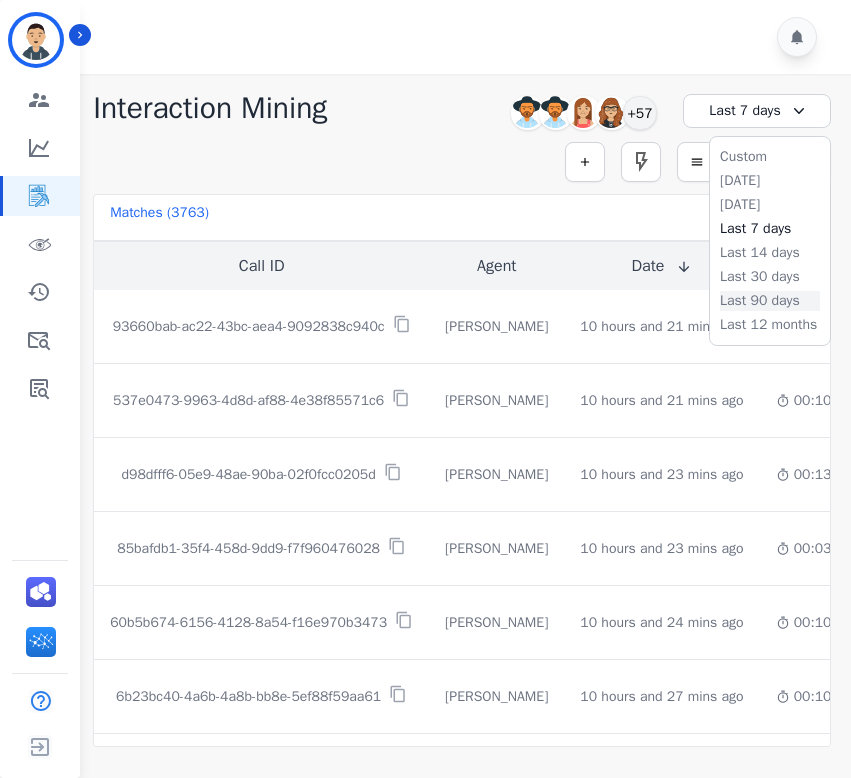 click on "Last 90 days" at bounding box center (770, 301) 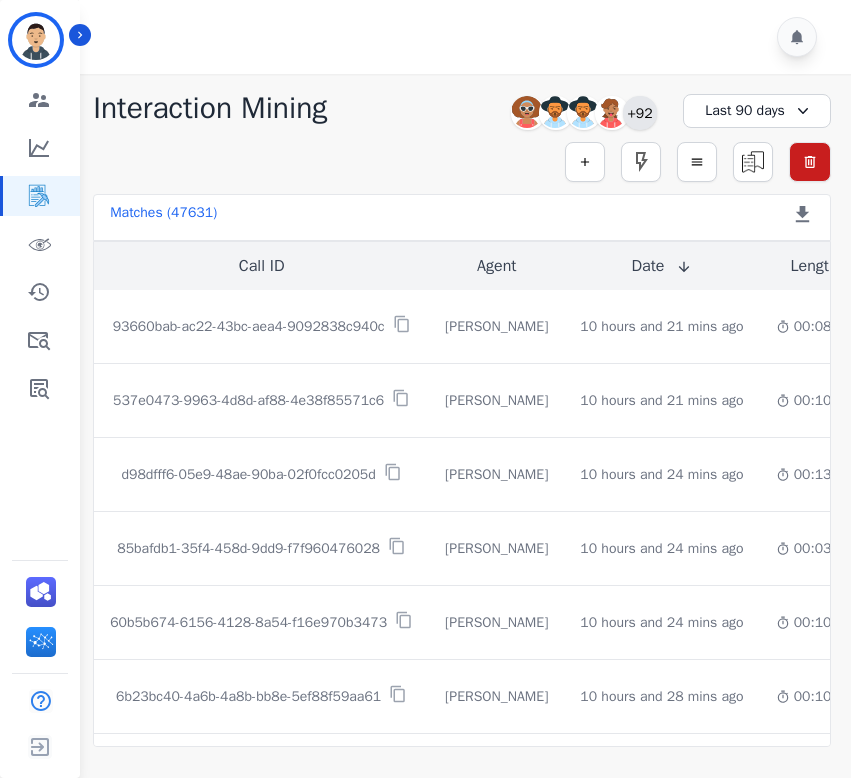 click on "+92" at bounding box center [640, 113] 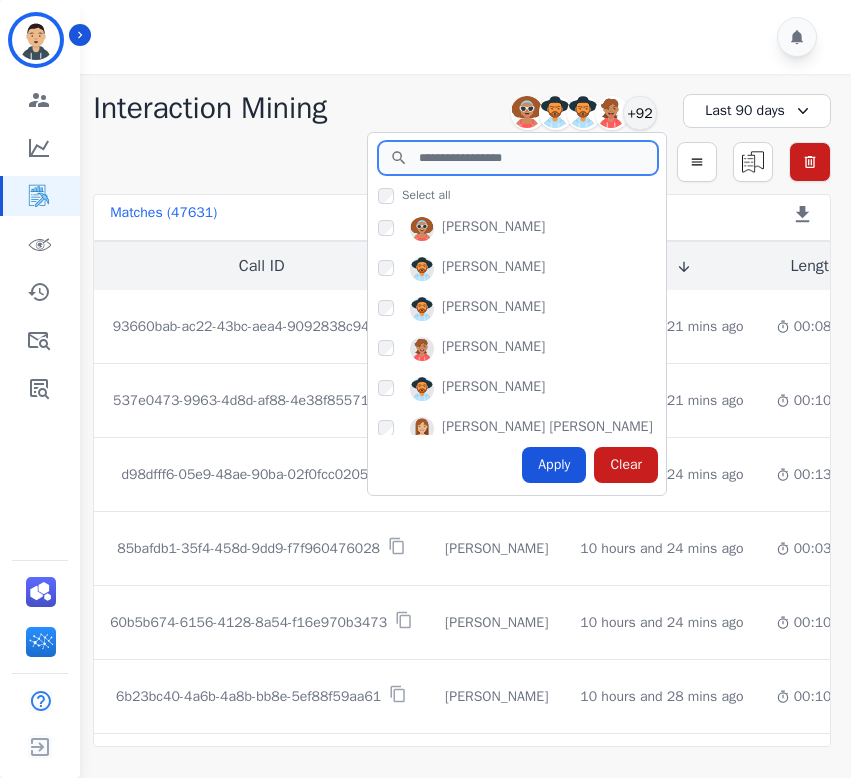 click at bounding box center [518, 158] 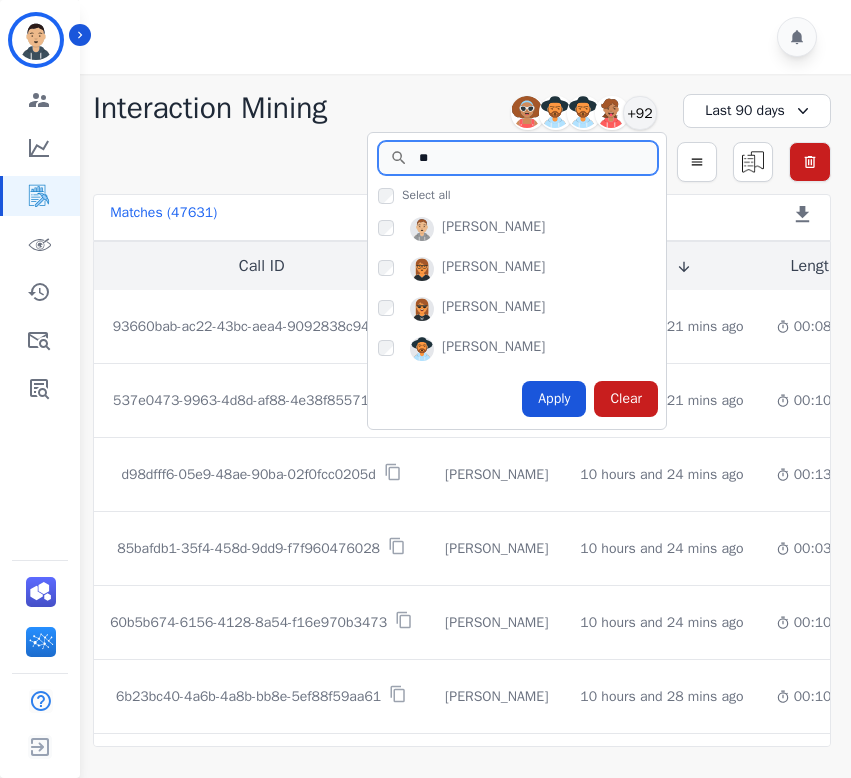 type on "*" 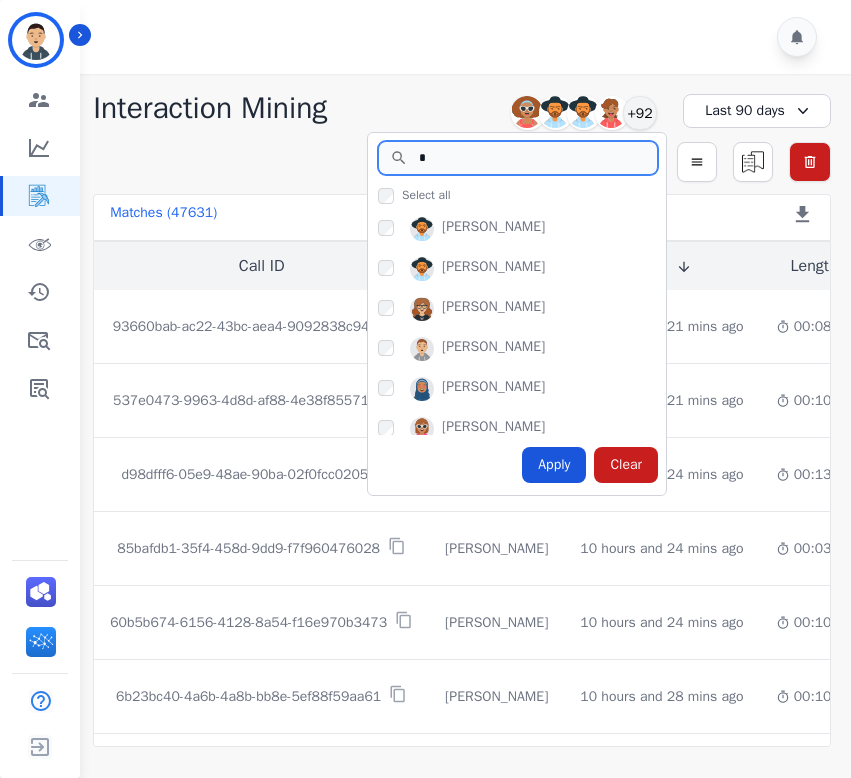 type 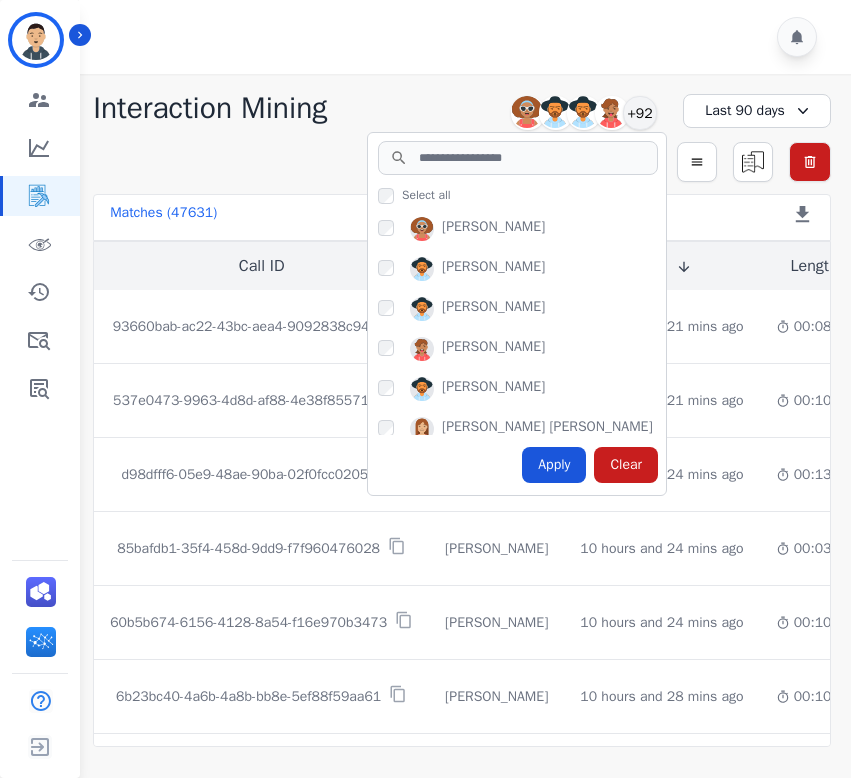 click on "Interaction Mining         [PERSON_NAME]         [PERSON_NAME]         [PERSON_NAME]         [PERSON_NAME]       +92           Select all         [PERSON_NAME]       [PERSON_NAME]       [PERSON_NAME]       [PERSON_NAME]       [PERSON_NAME]       [PERSON_NAME] [PERSON_NAME] [PERSON_NAME]       [PERSON_NAME] [PERSON_NAME]       [PERSON_NAME]       [PERSON_NAME]       [PERSON_NAME]       [PERSON_NAME]       [PERSON_NAME]       [PERSON_NAME]       [PERSON_NAME]       [PERSON_NAME]       [PERSON_NAME]       [PERSON_NAME]       [PERSON_NAME]       [PERSON_NAME] [PERSON_NAME] [PERSON_NAME]       [PERSON_NAME]       [PERSON_NAME]       [PERSON_NAME]       [PERSON_NAME]       [PERSON_NAME]       [PERSON_NAME]       [PERSON_NAME]       [PERSON_NAME]       [PERSON_NAME]       [PERSON_NAME]       [PERSON_NAME]       [PERSON_NAME]       [PERSON_NAME]       [PERSON_NAME]       [PERSON_NAME]       [PERSON_NAME]       [PERSON_NAME]" 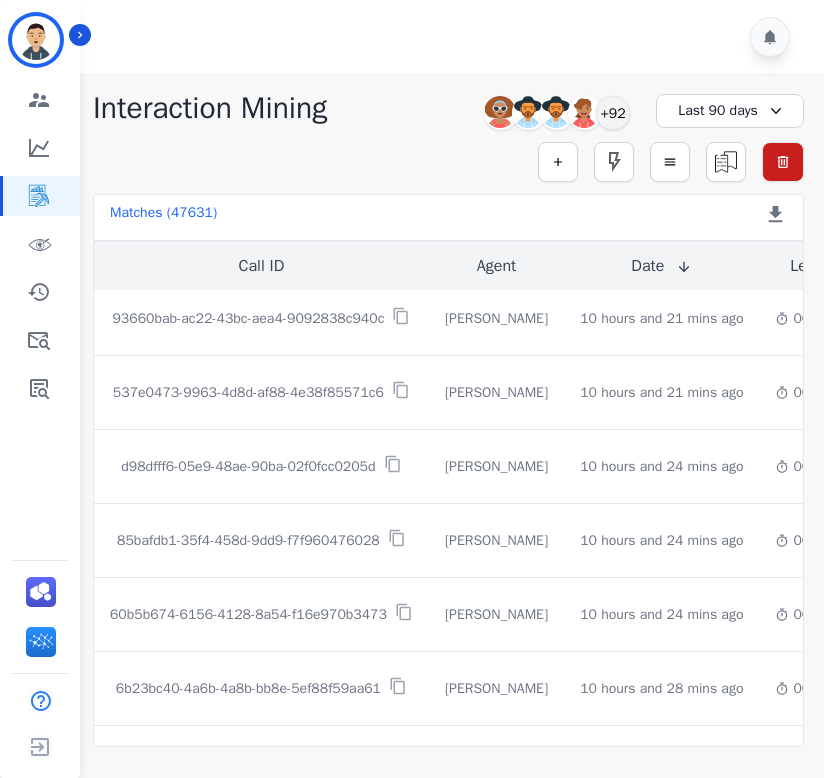 scroll, scrollTop: 0, scrollLeft: 0, axis: both 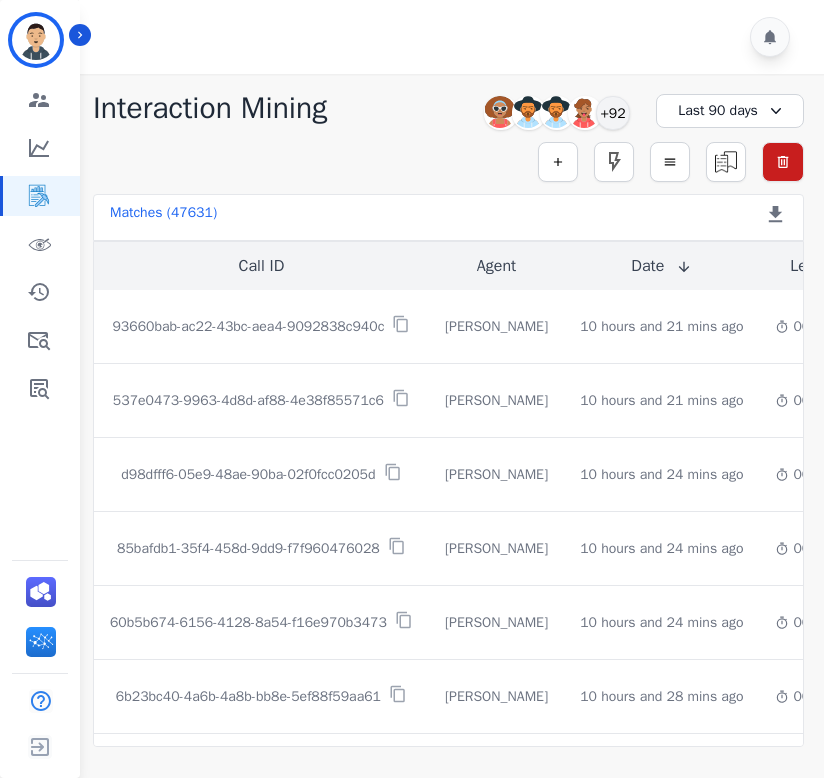 click on "Interaction Mining" at bounding box center [210, 108] 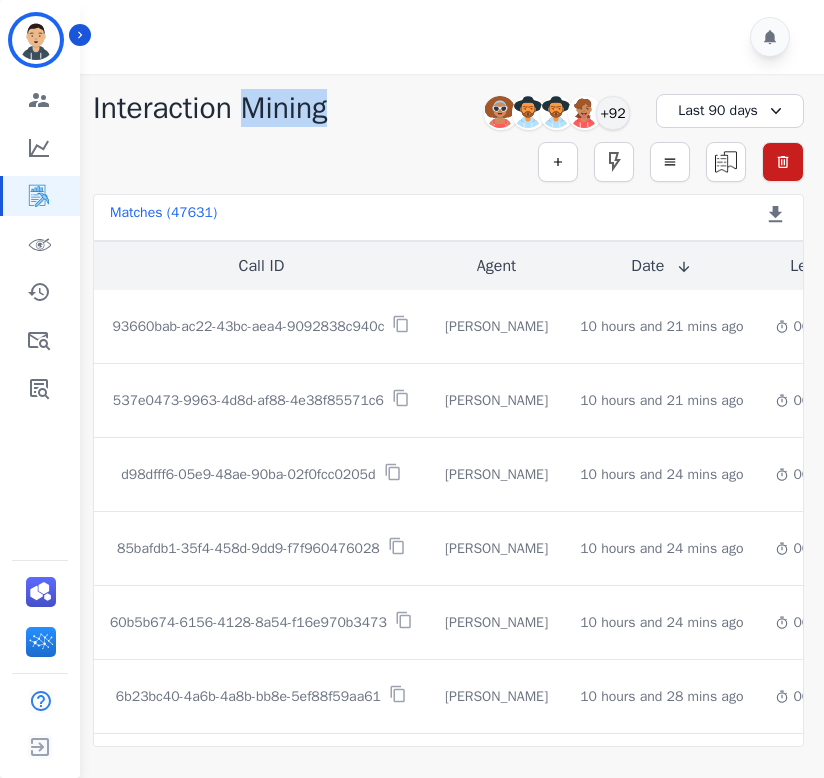 click on "Interaction Mining" at bounding box center (210, 108) 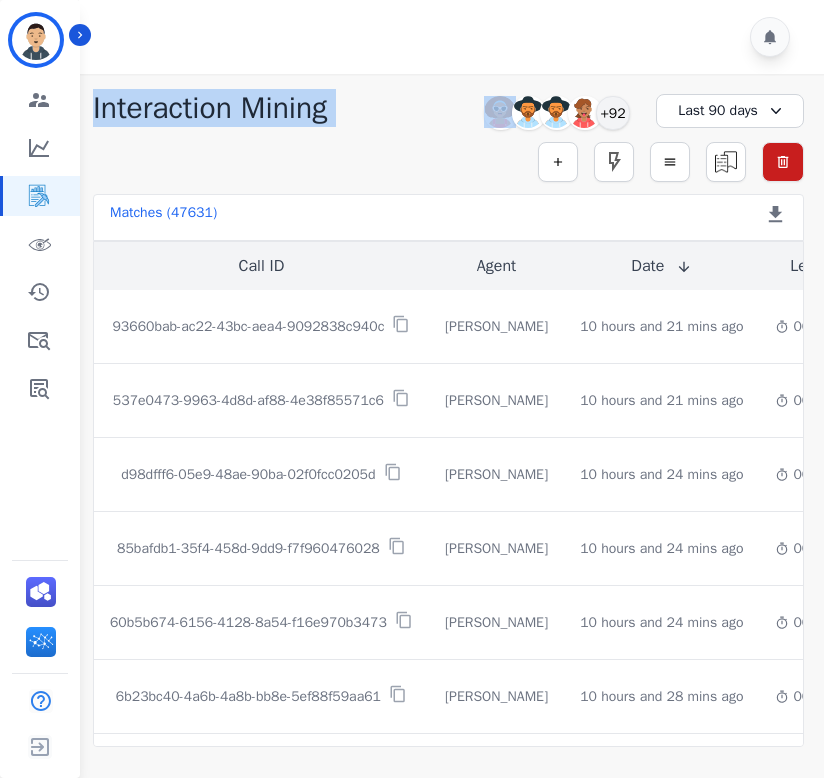 click on "Interaction Mining" at bounding box center [210, 108] 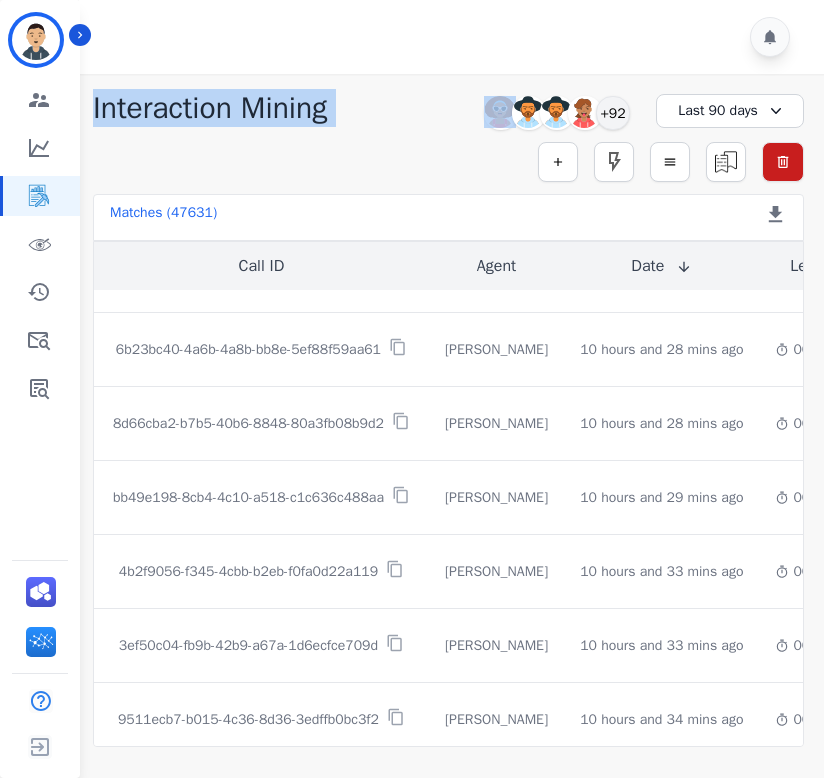 scroll, scrollTop: 0, scrollLeft: 0, axis: both 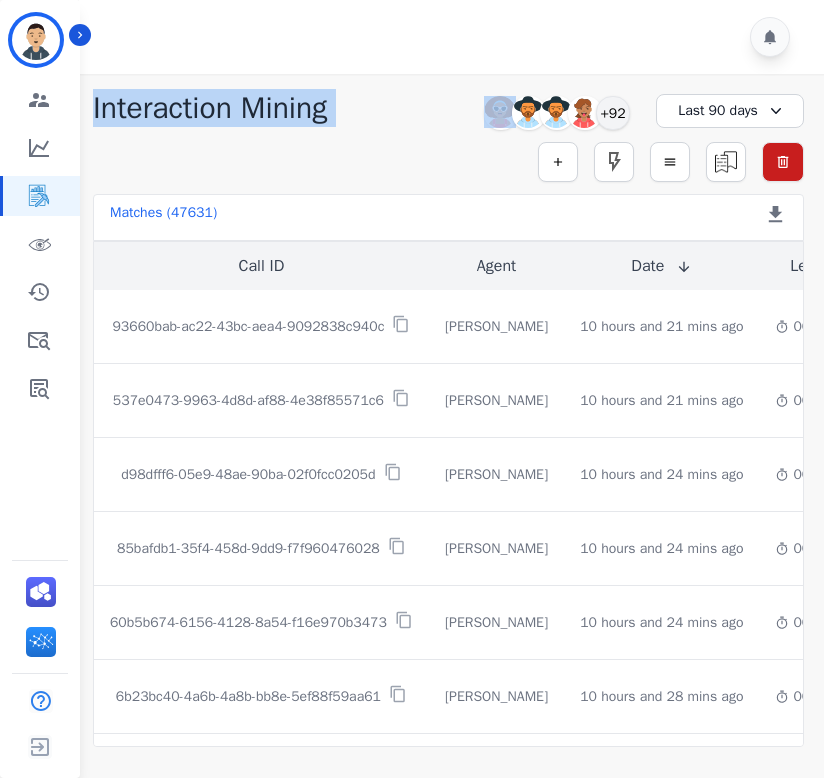click on "Call ID" at bounding box center (262, 266) 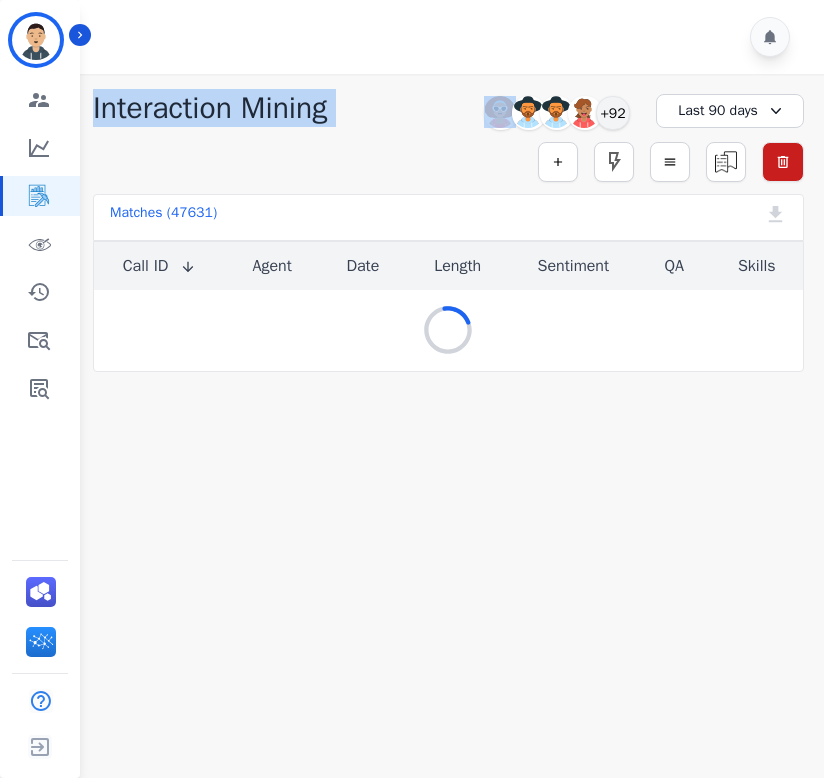 click on "Agent" at bounding box center (272, 266) 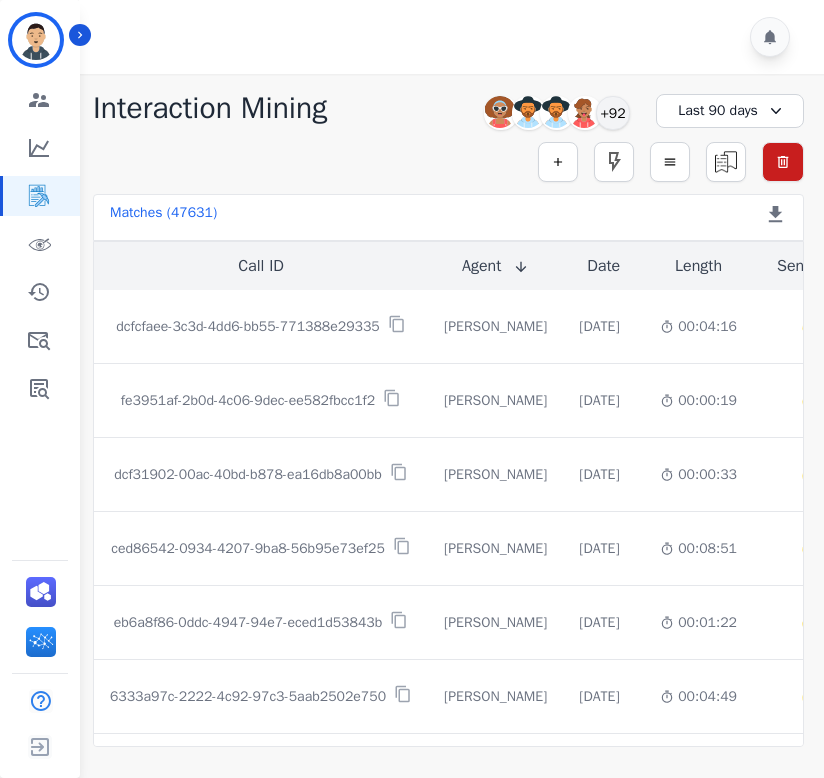 click on "Interaction Mining" at bounding box center (210, 108) 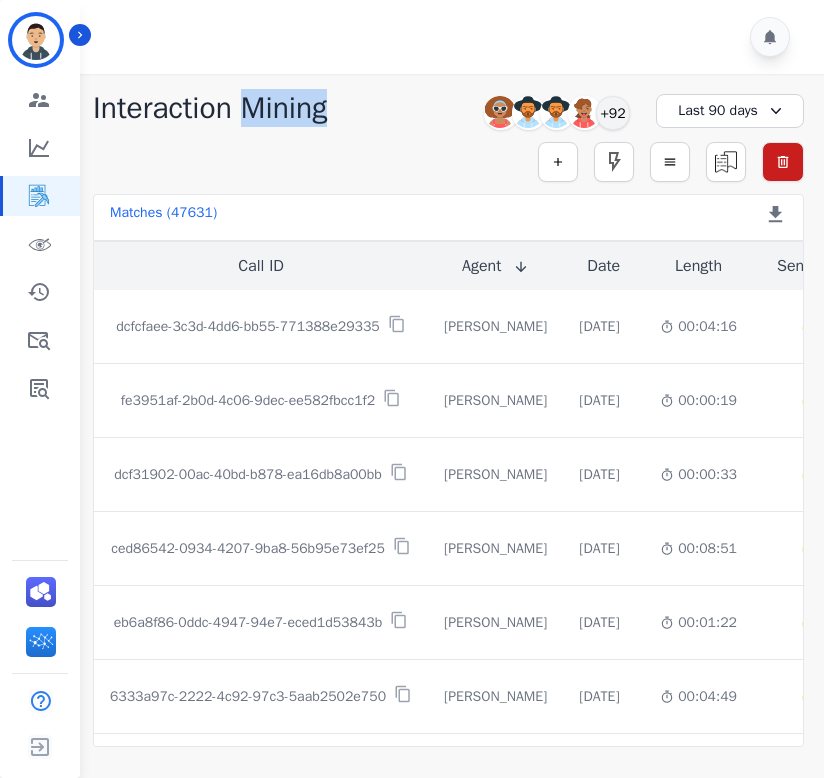 click on "Interaction Mining" at bounding box center (210, 108) 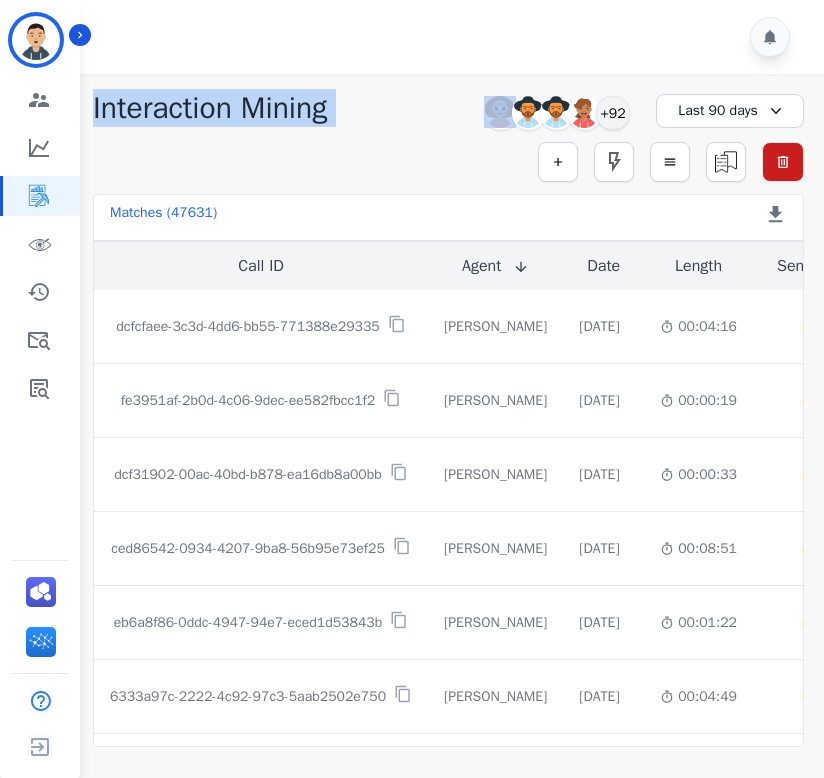 click on "Interaction Mining" at bounding box center [210, 108] 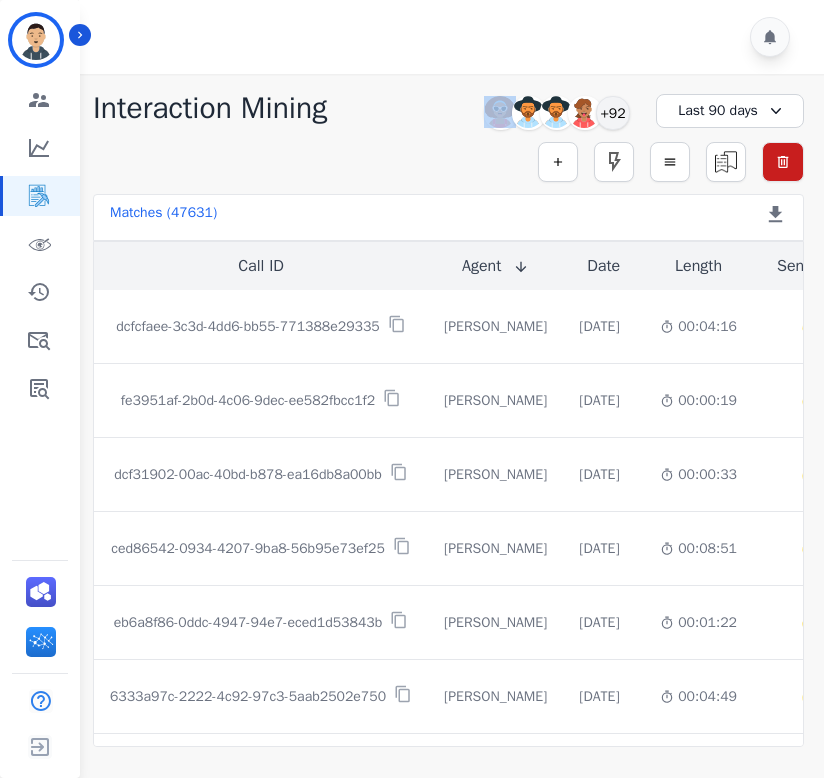 click on "**********" at bounding box center [448, 108] 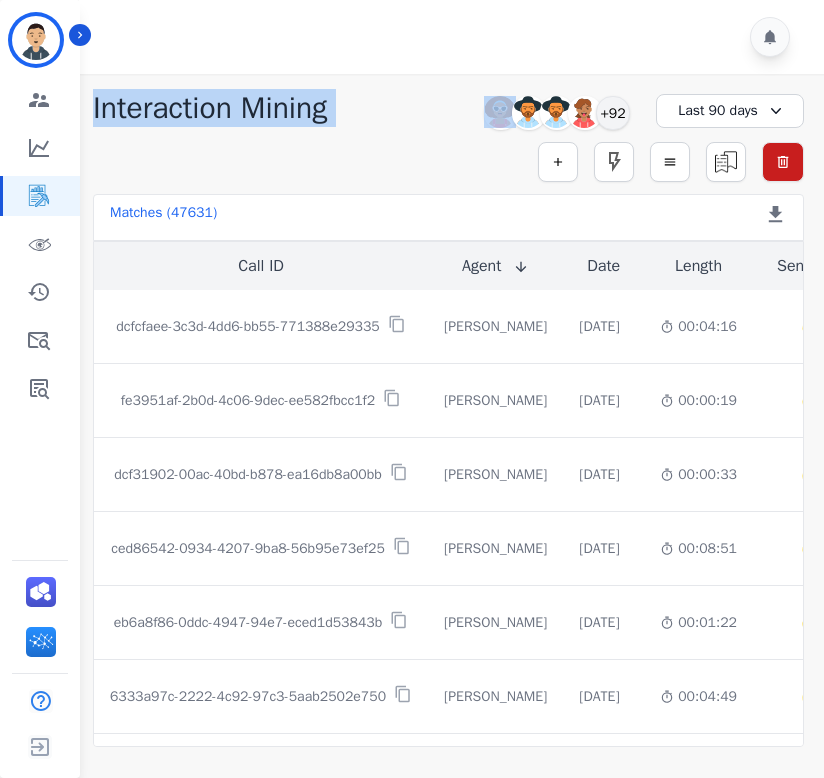 click on "**********" at bounding box center (448, 108) 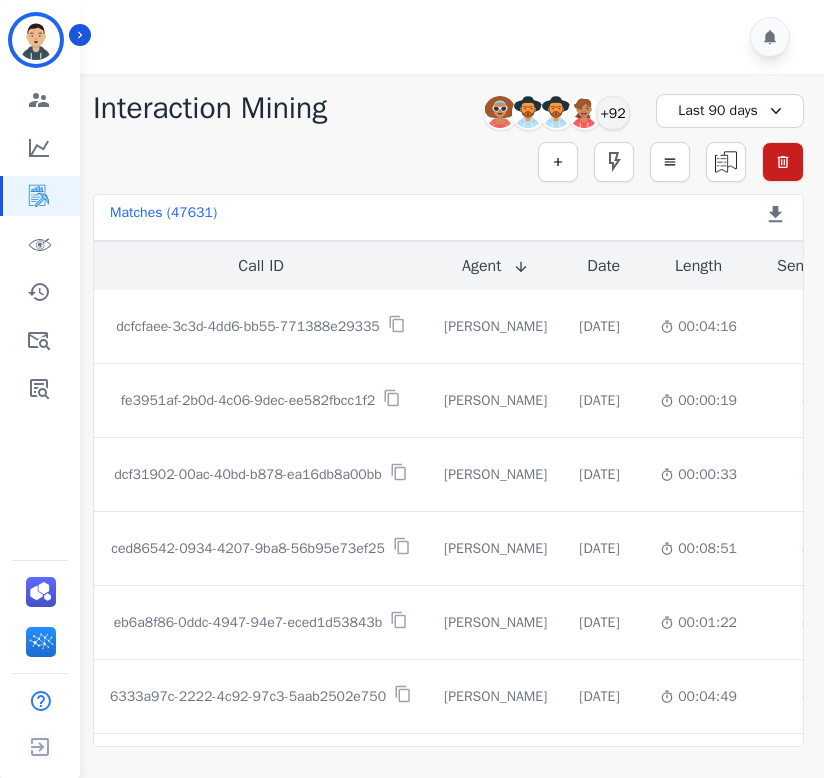 click on "Interaction Mining" at bounding box center (210, 108) 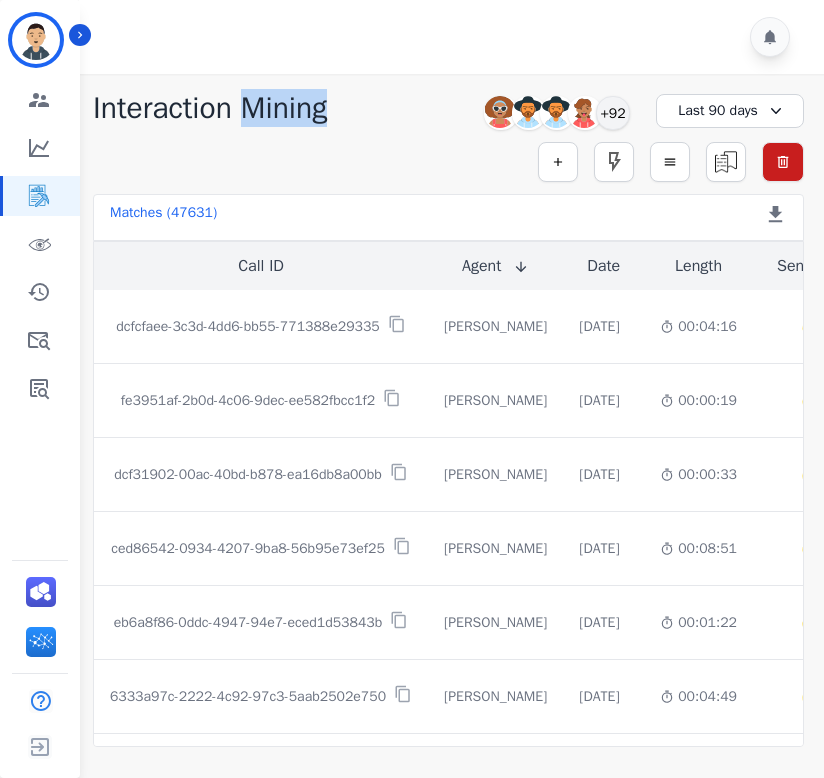 click on "Interaction Mining" at bounding box center [210, 108] 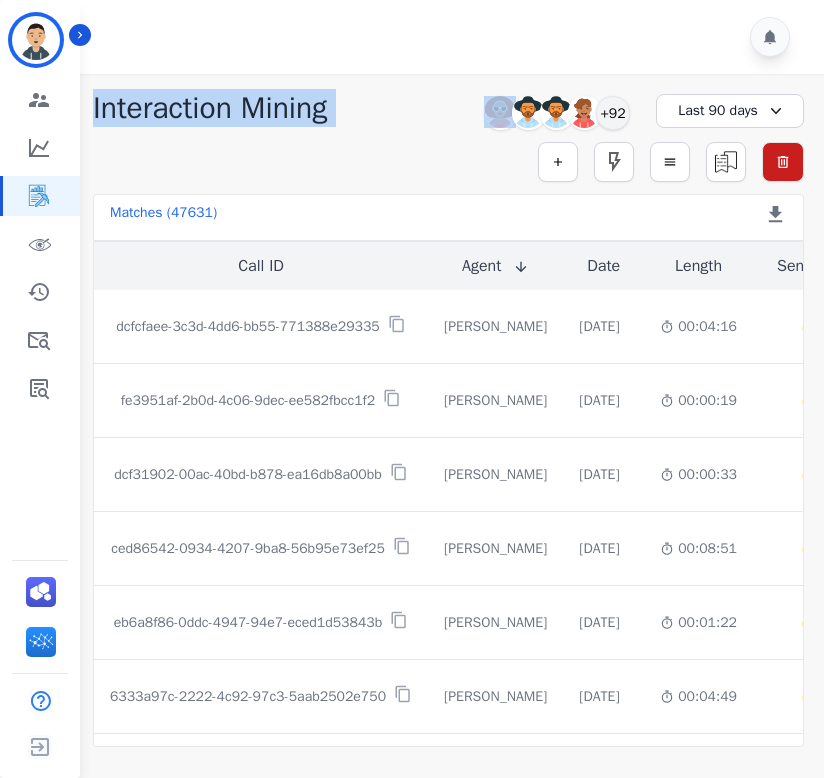 click on "Interaction Mining" at bounding box center [210, 108] 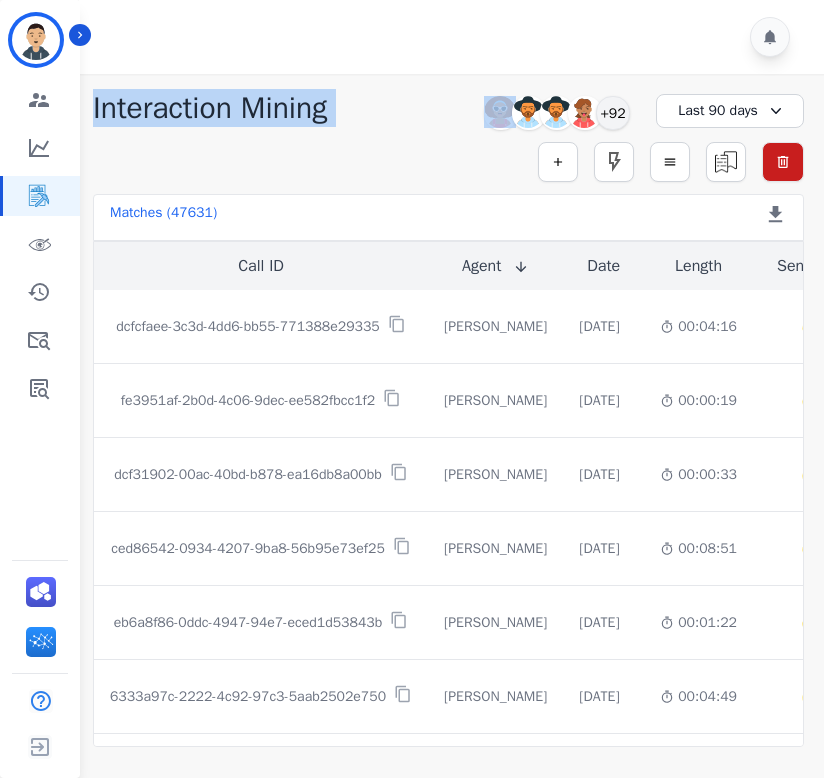 click on "Interaction Mining" at bounding box center (210, 108) 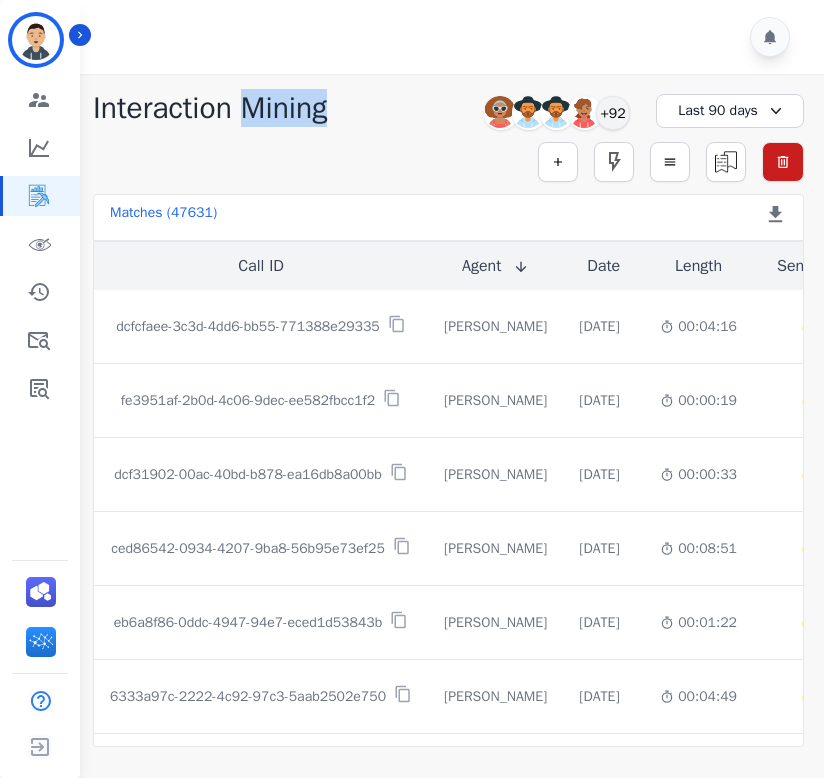 click on "Interaction Mining" at bounding box center [210, 108] 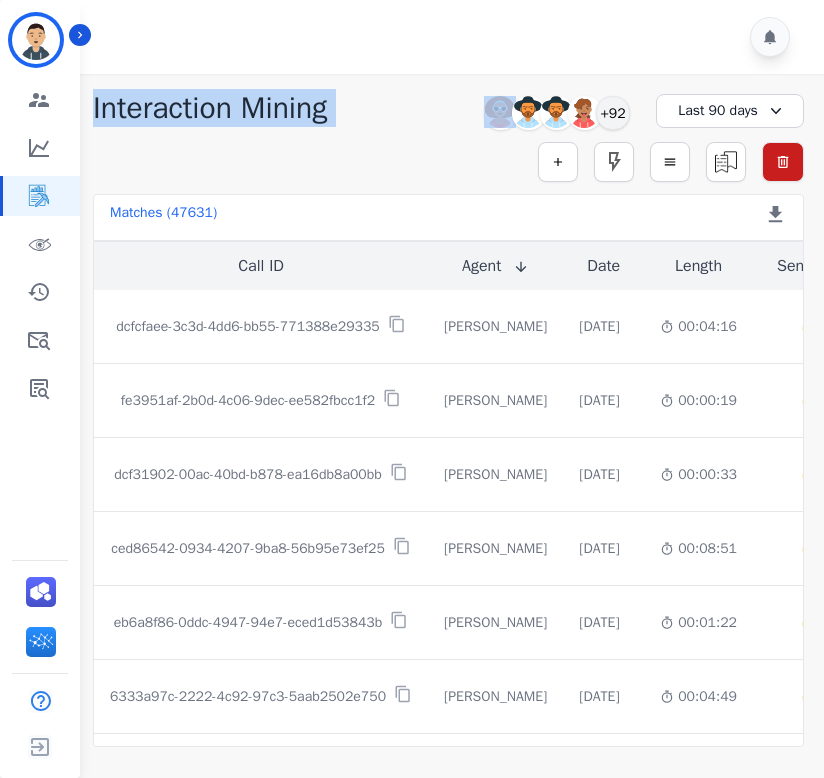 click on "Interaction Mining" at bounding box center [210, 108] 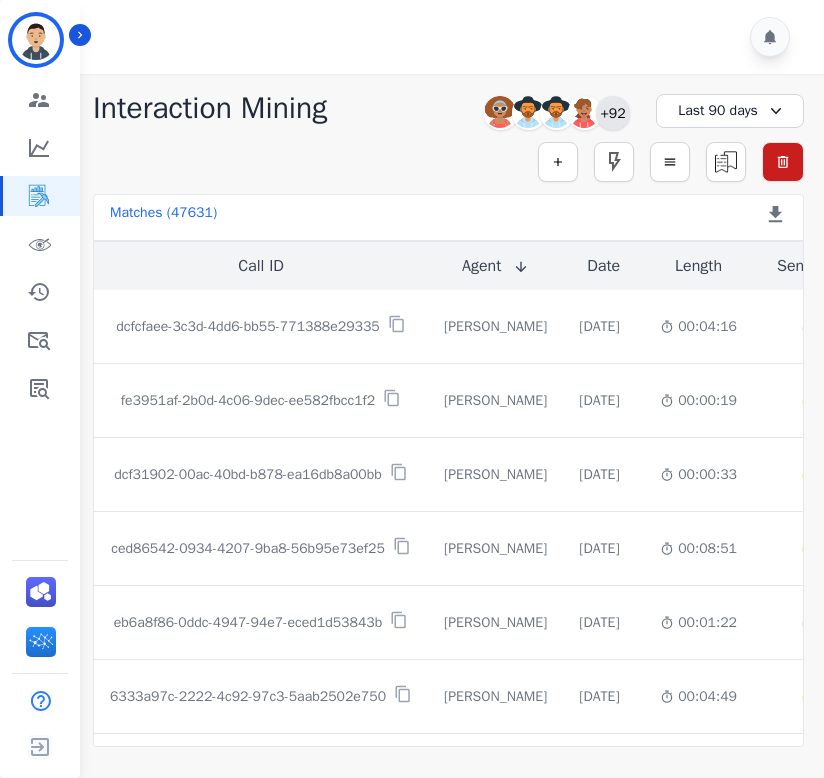 click on "+92" at bounding box center [613, 113] 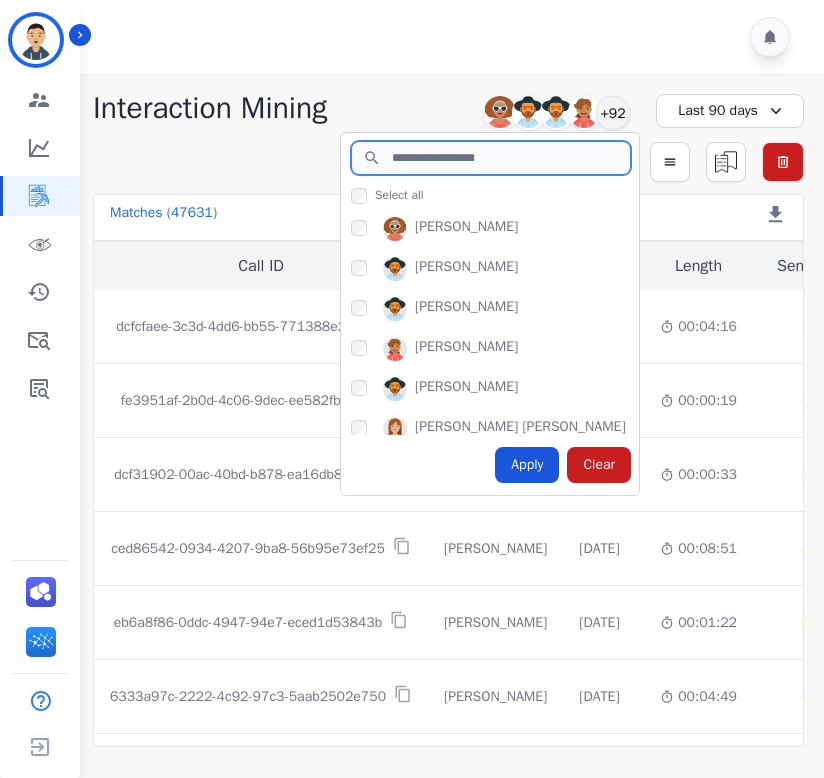 click at bounding box center [491, 158] 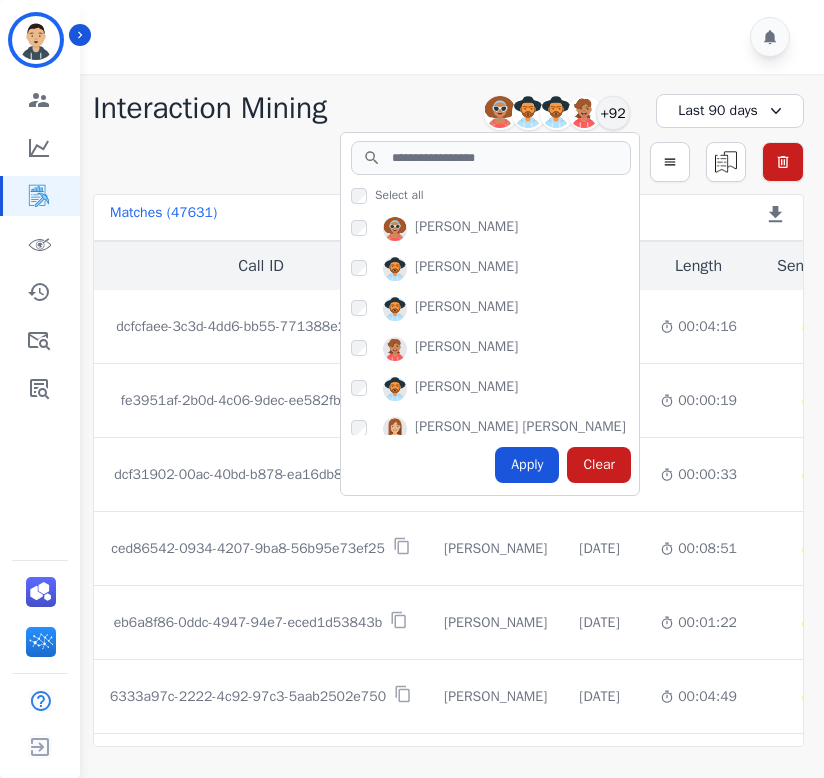 click on "[PERSON_NAME]" at bounding box center (466, 349) 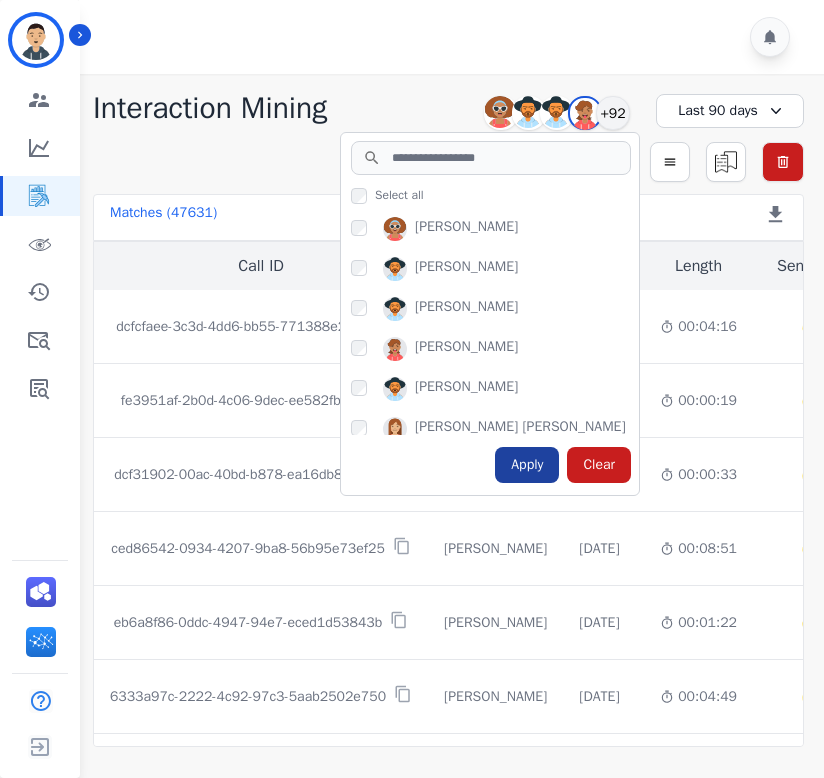 click on "Apply" at bounding box center (527, 465) 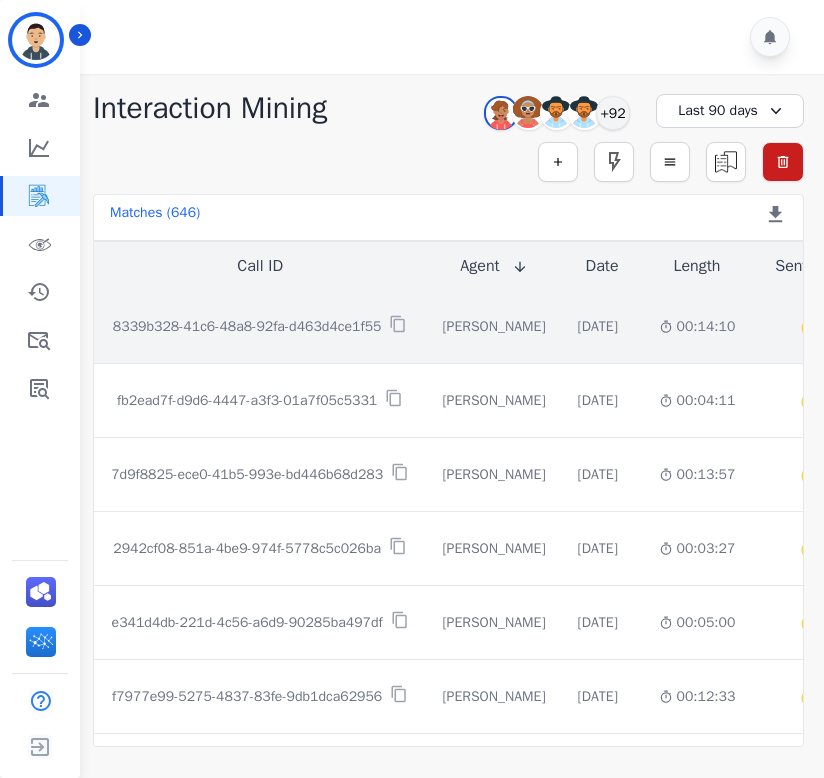 click on "8339b328-41c6-48a8-92fa-d463d4ce1f55" at bounding box center [247, 327] 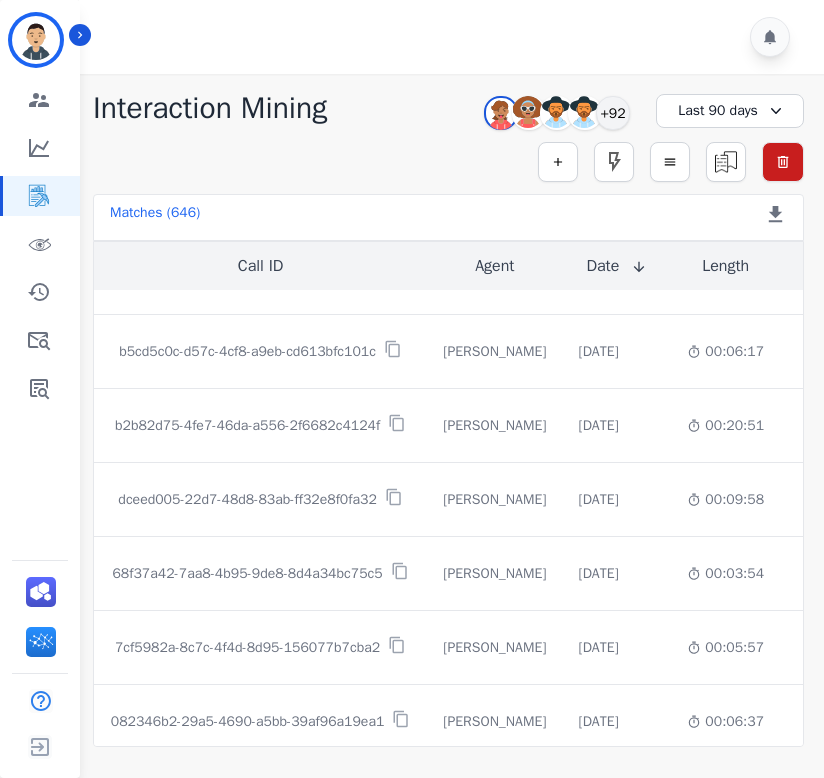 scroll, scrollTop: 0, scrollLeft: 0, axis: both 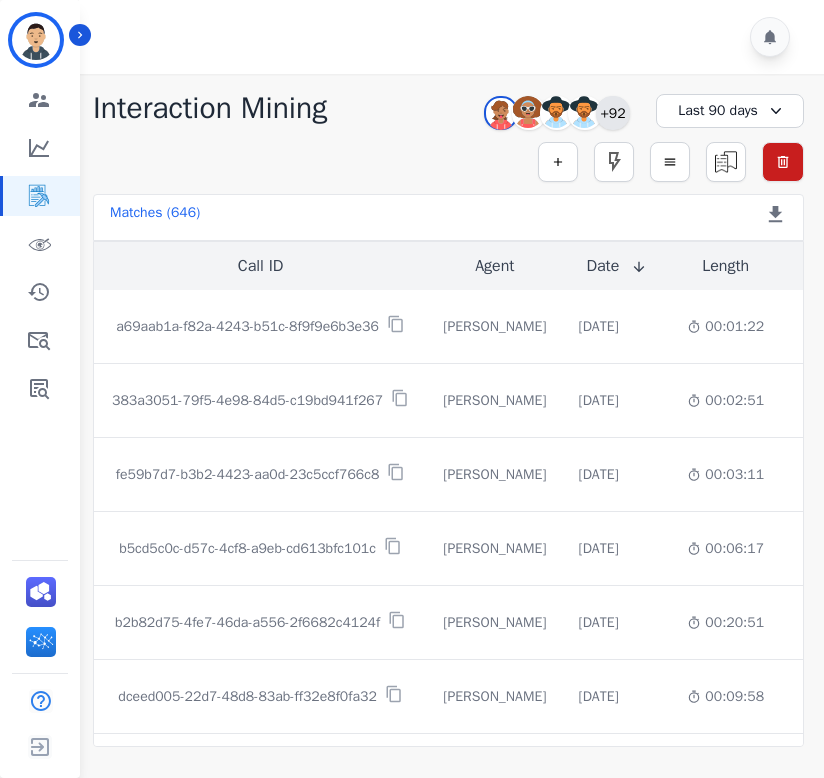 click on "+92" at bounding box center [613, 113] 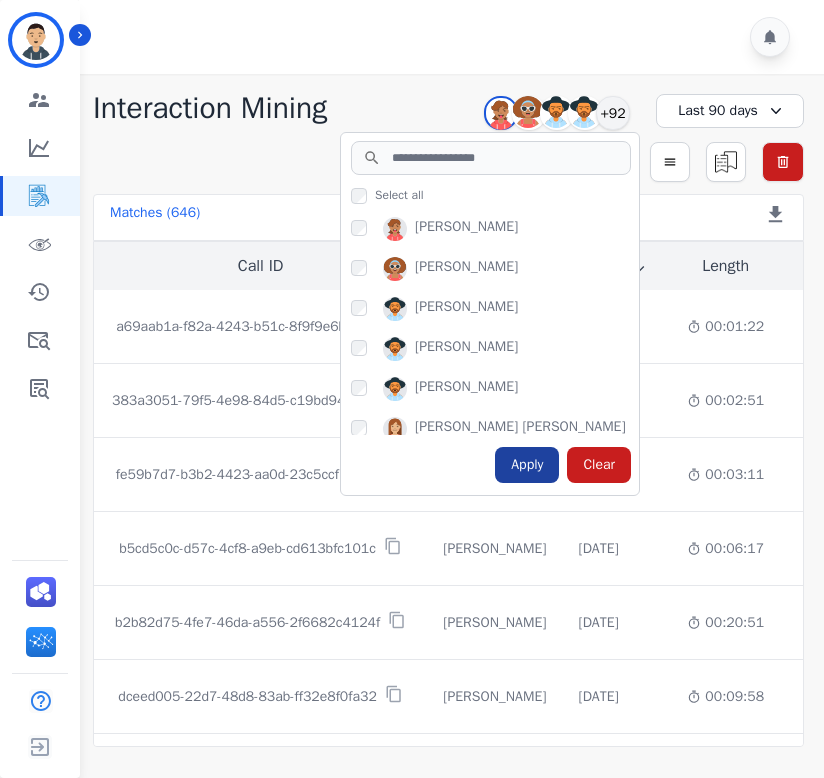 click on "Apply" at bounding box center (527, 465) 